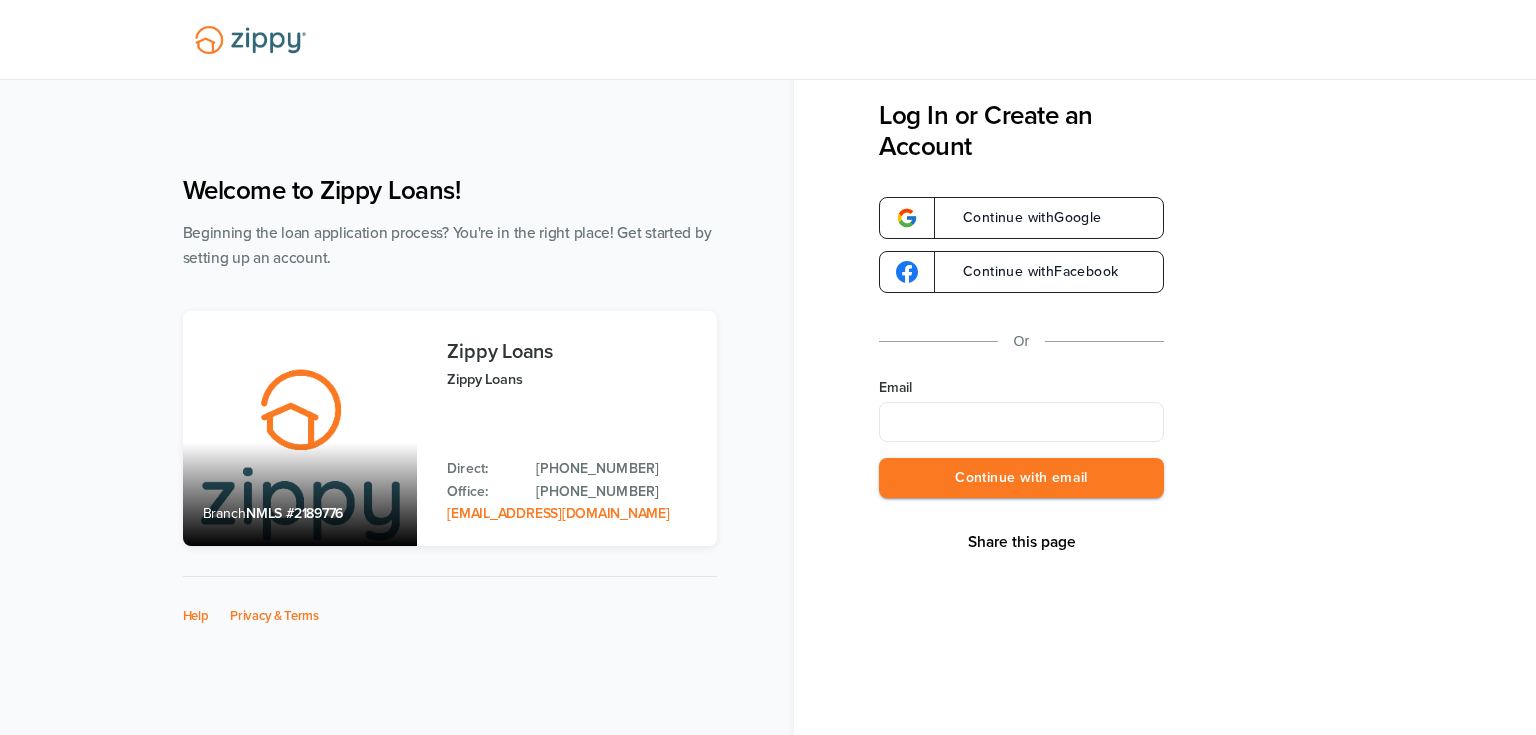 scroll, scrollTop: 0, scrollLeft: 0, axis: both 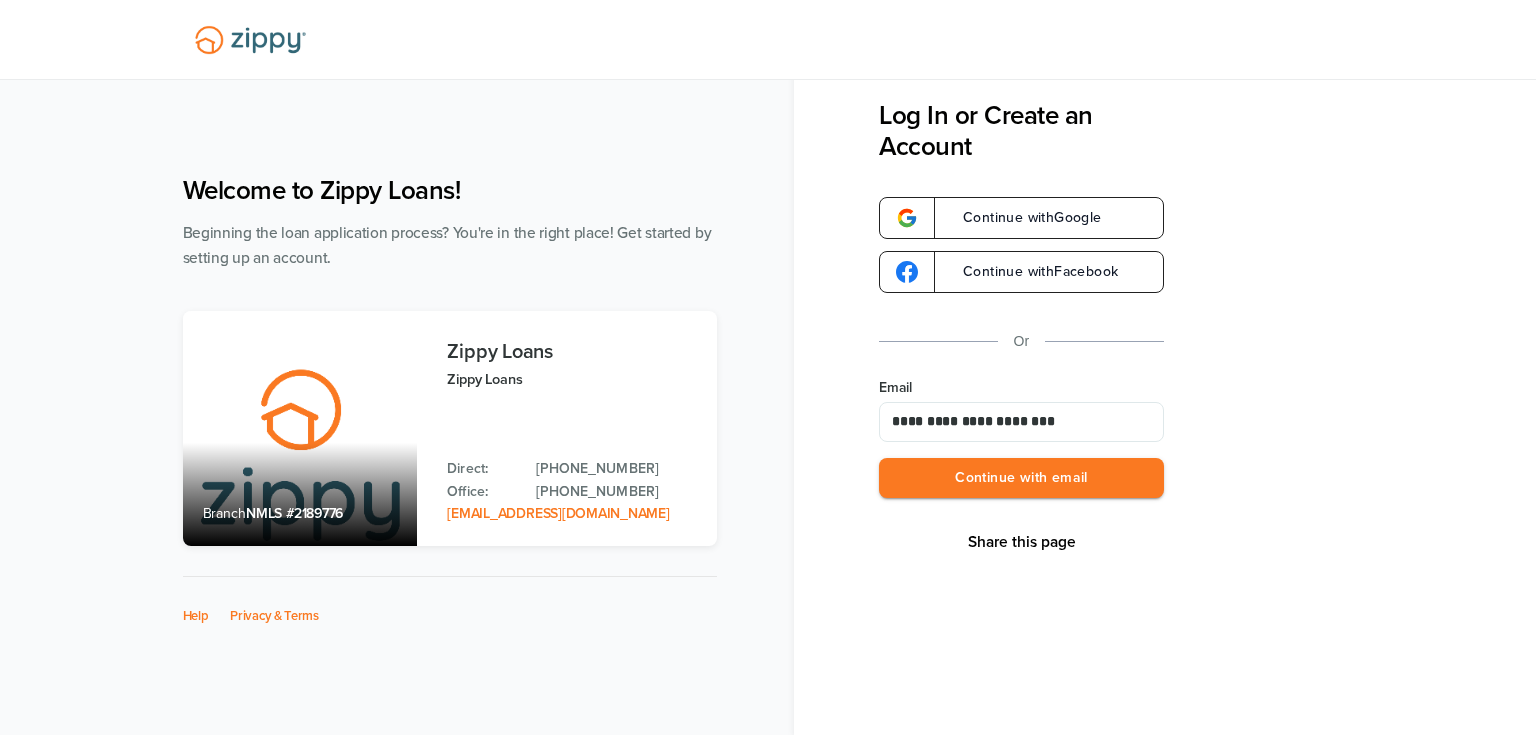 type on "**********" 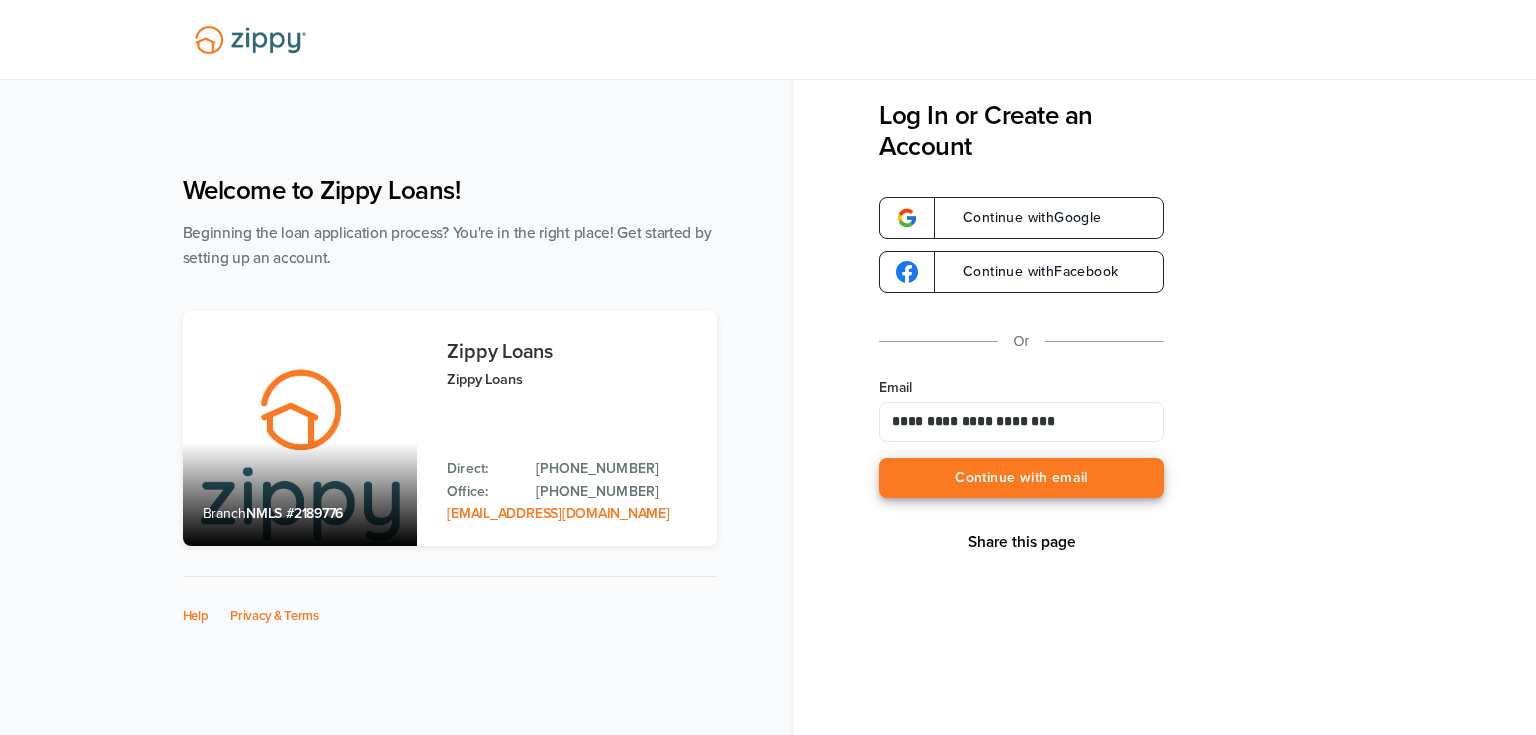type 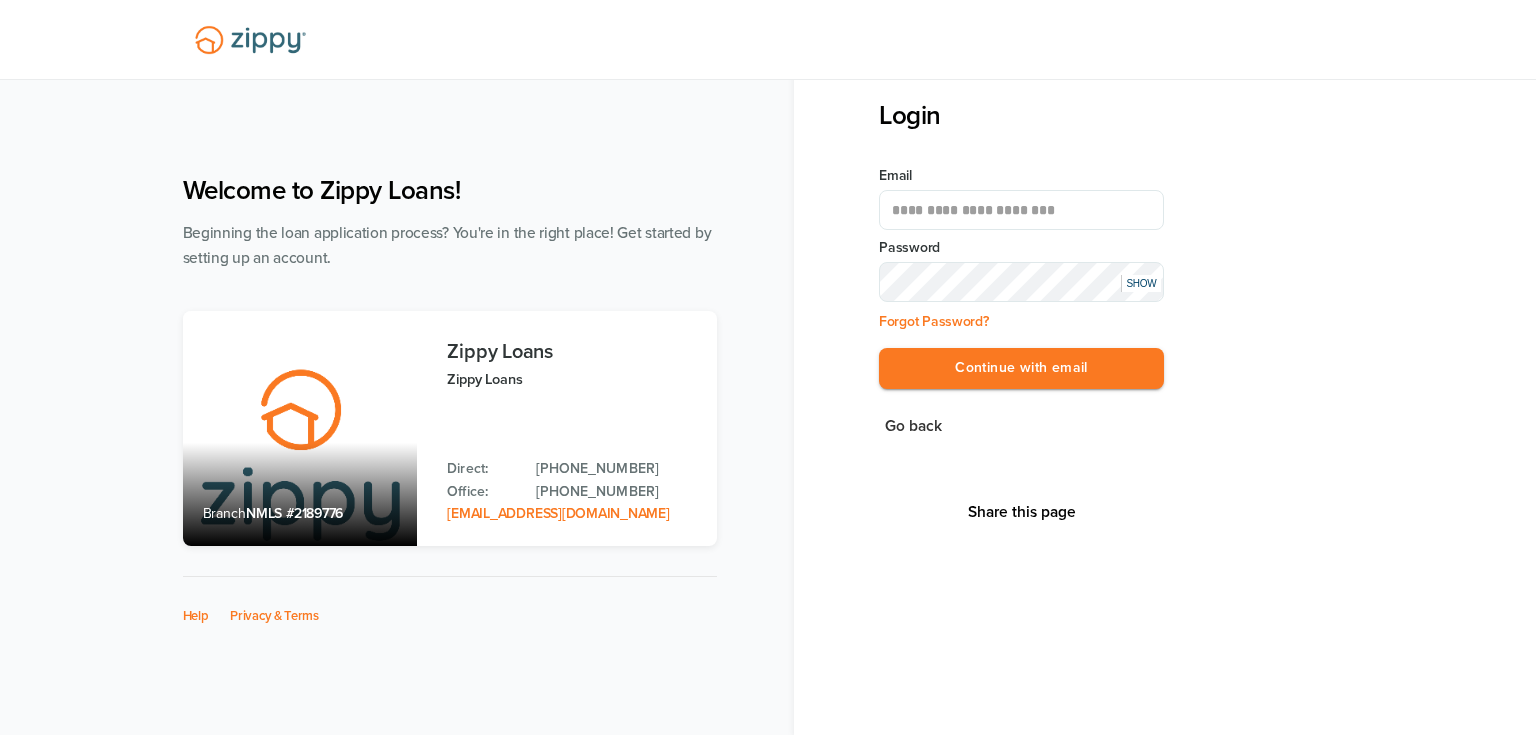 click on "Continue with email" at bounding box center [1021, 368] 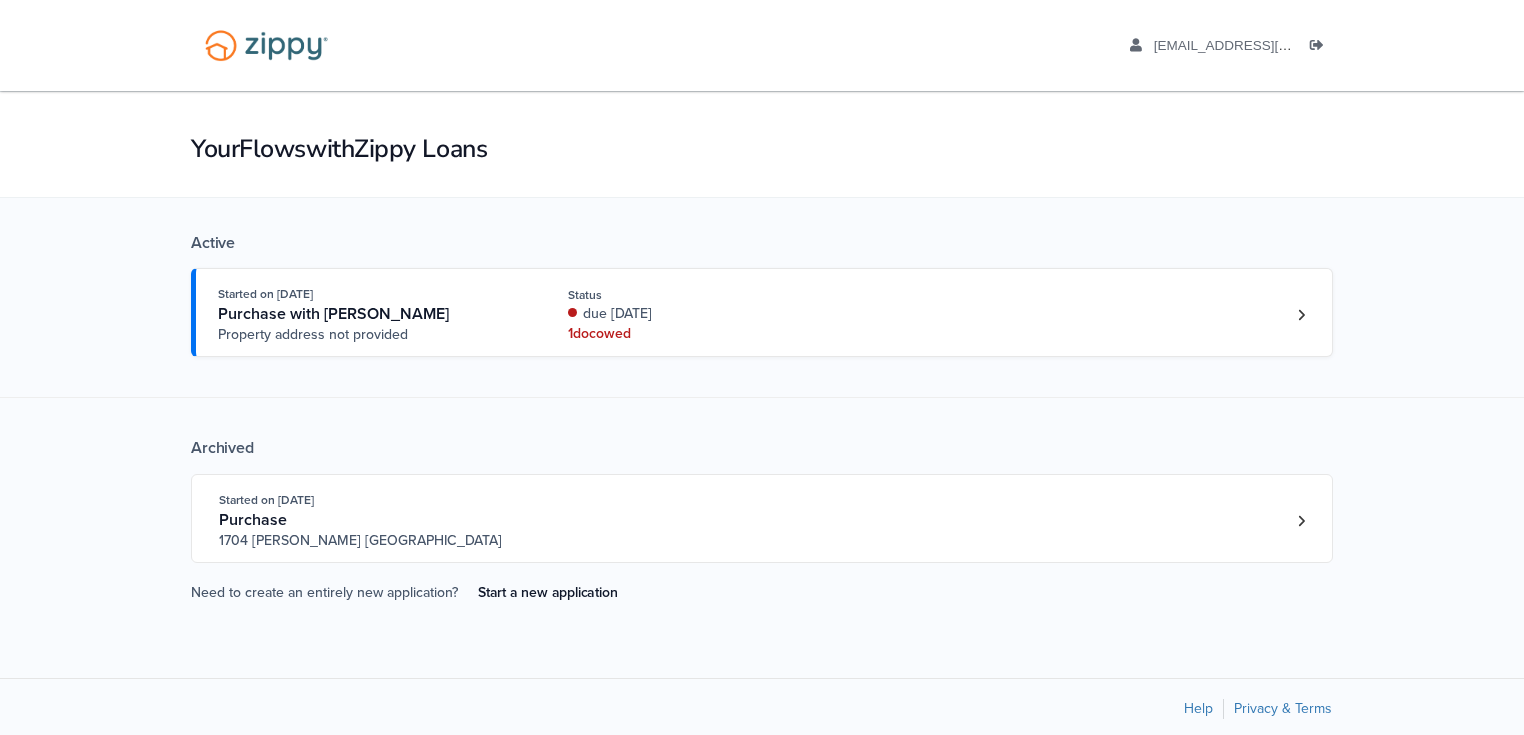 scroll, scrollTop: 0, scrollLeft: 0, axis: both 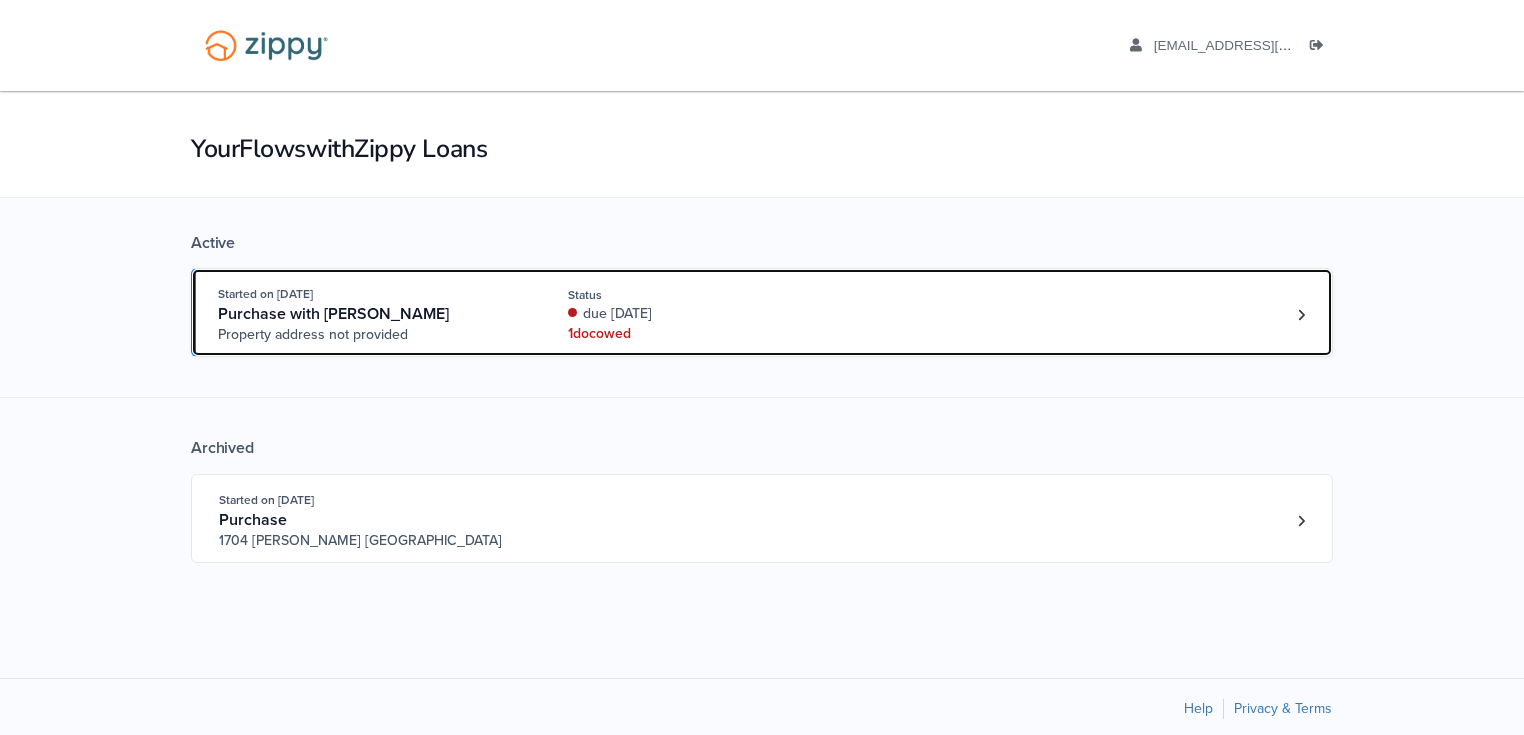click on "1  doc  owed" at bounding box center (701, 334) 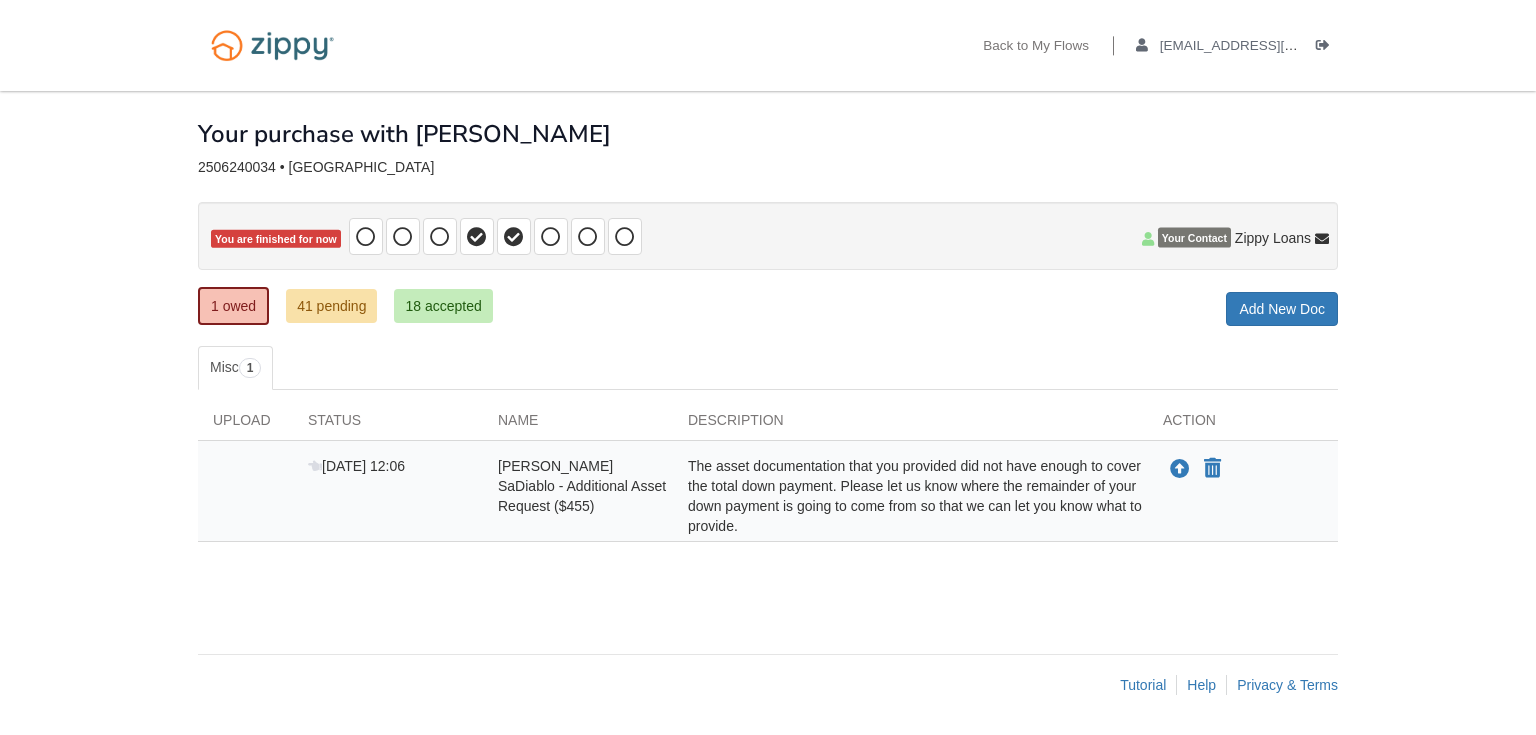 scroll, scrollTop: 0, scrollLeft: 0, axis: both 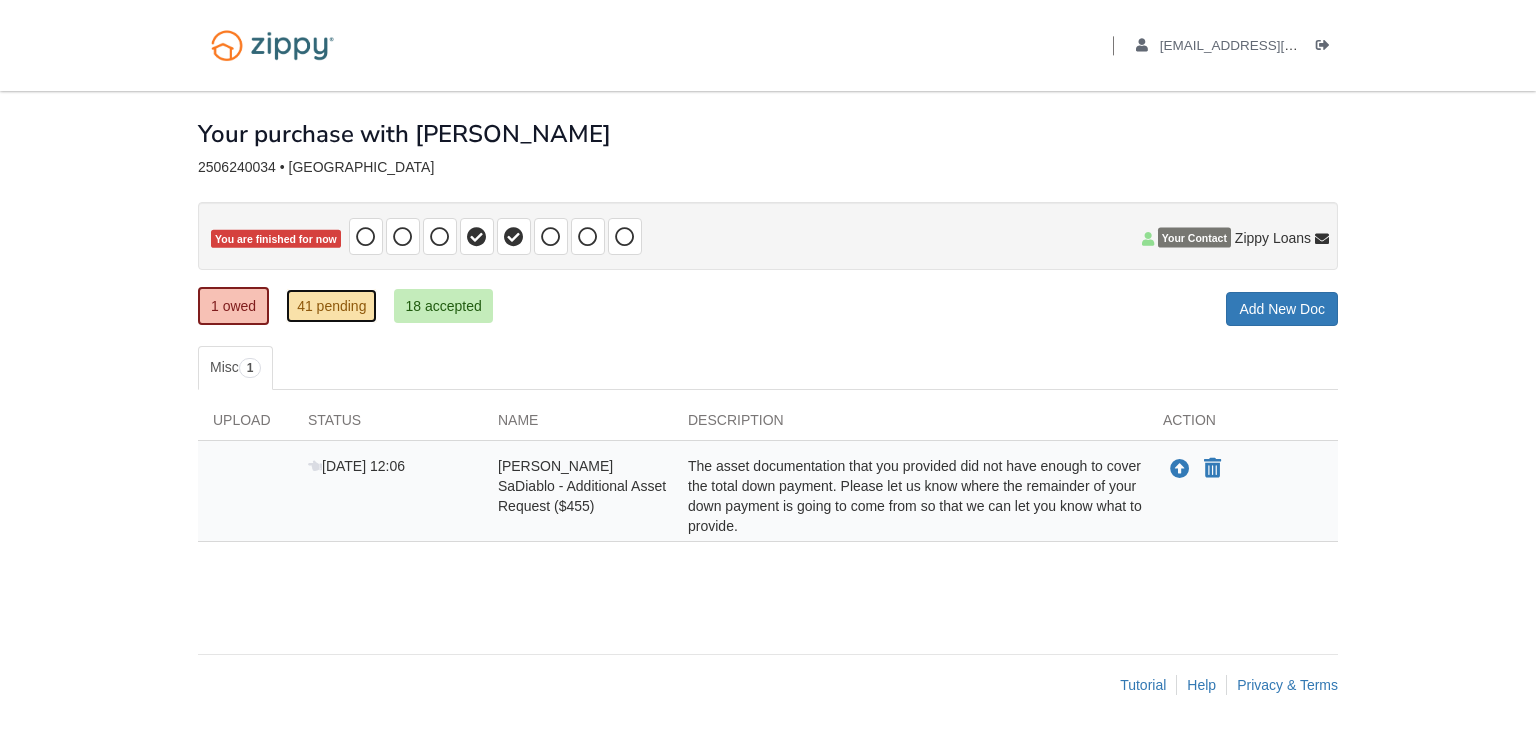 click on "41 pending" at bounding box center [331, 306] 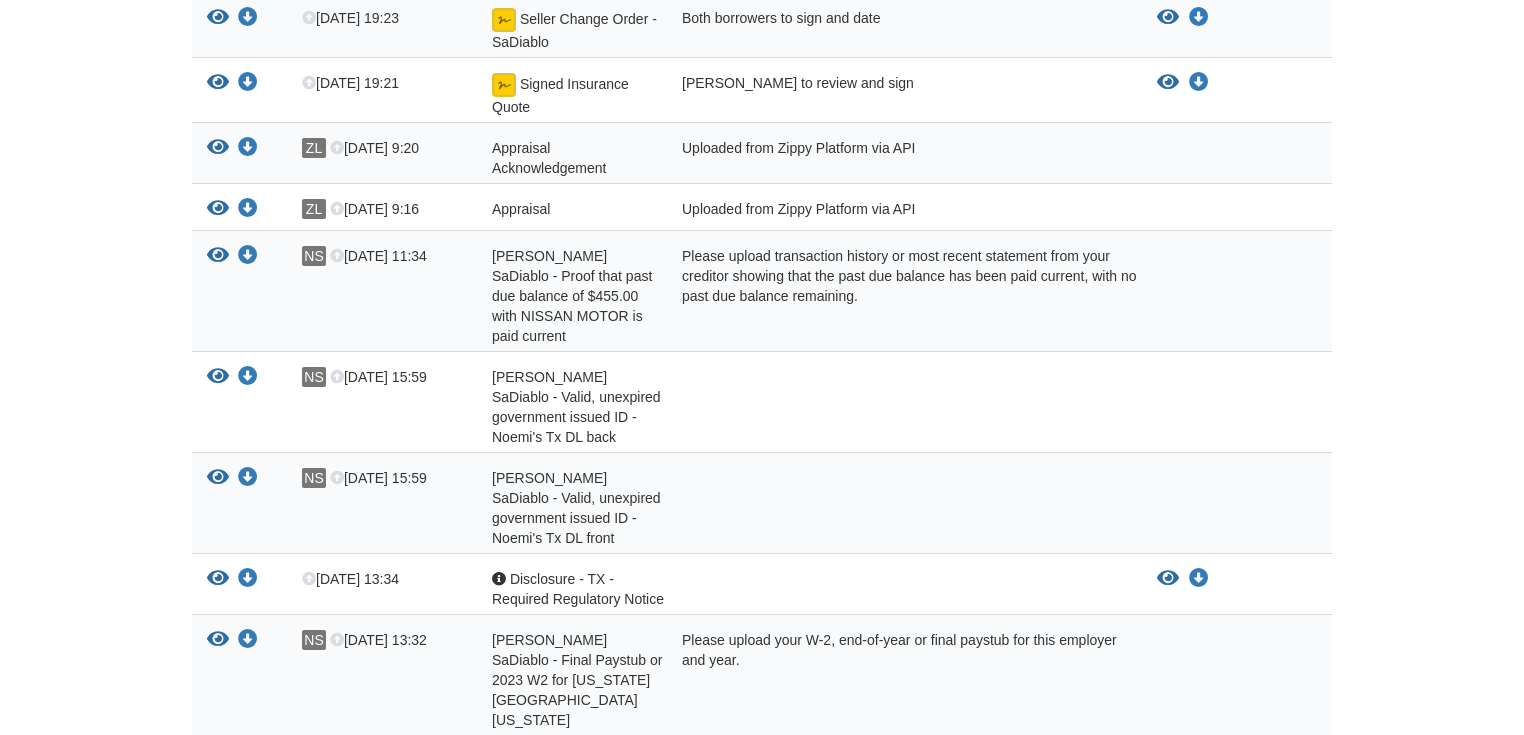 scroll, scrollTop: 480, scrollLeft: 0, axis: vertical 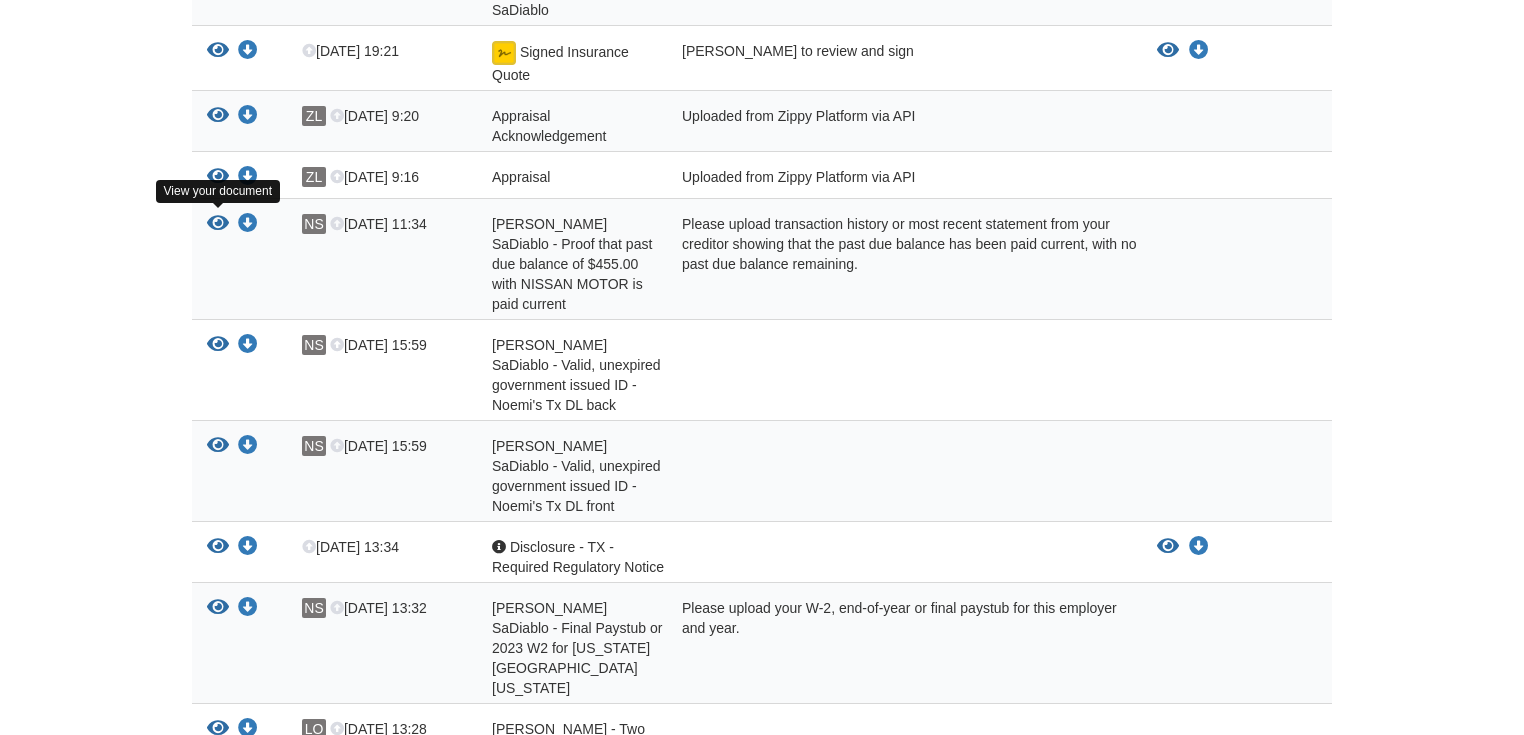 click at bounding box center (218, 224) 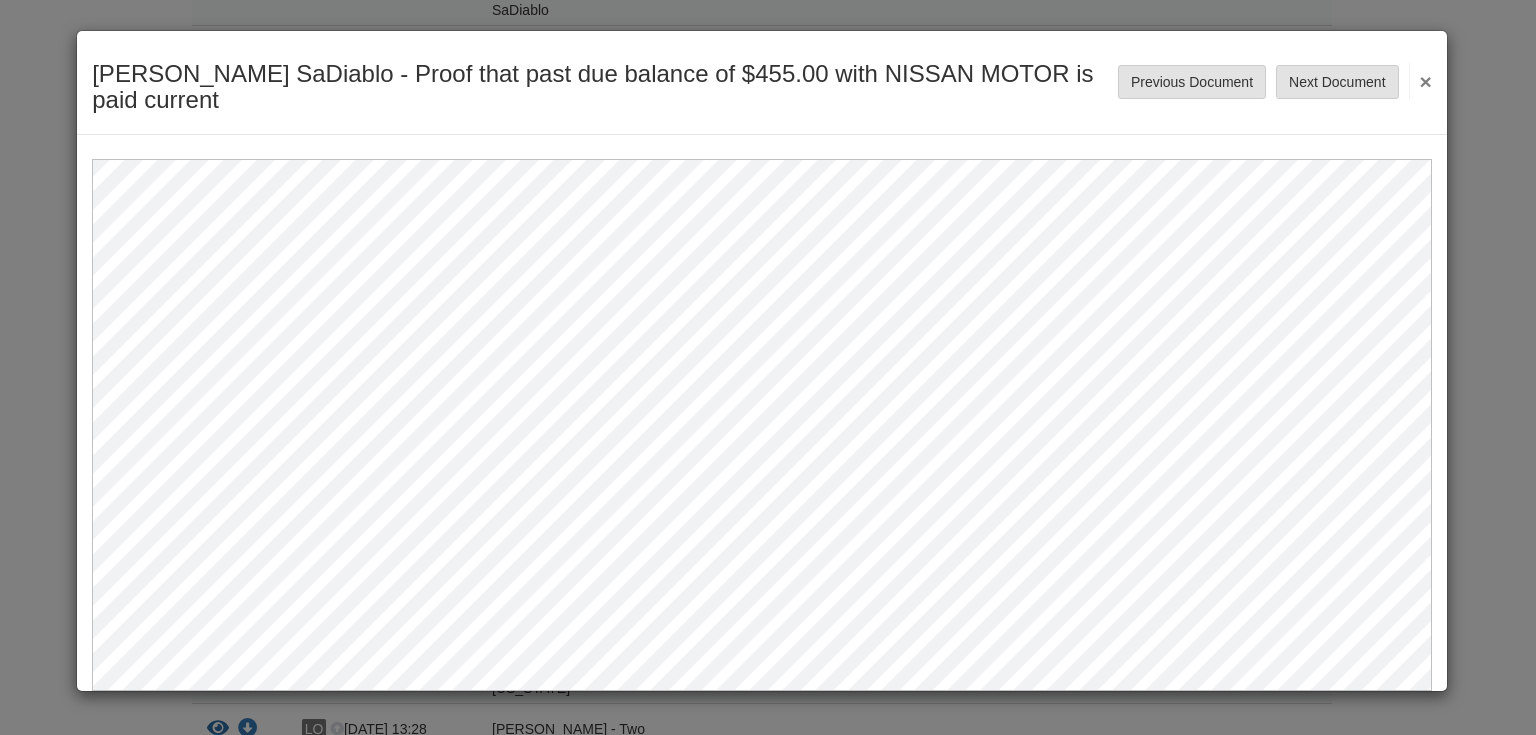 click on "×" at bounding box center [1420, 81] 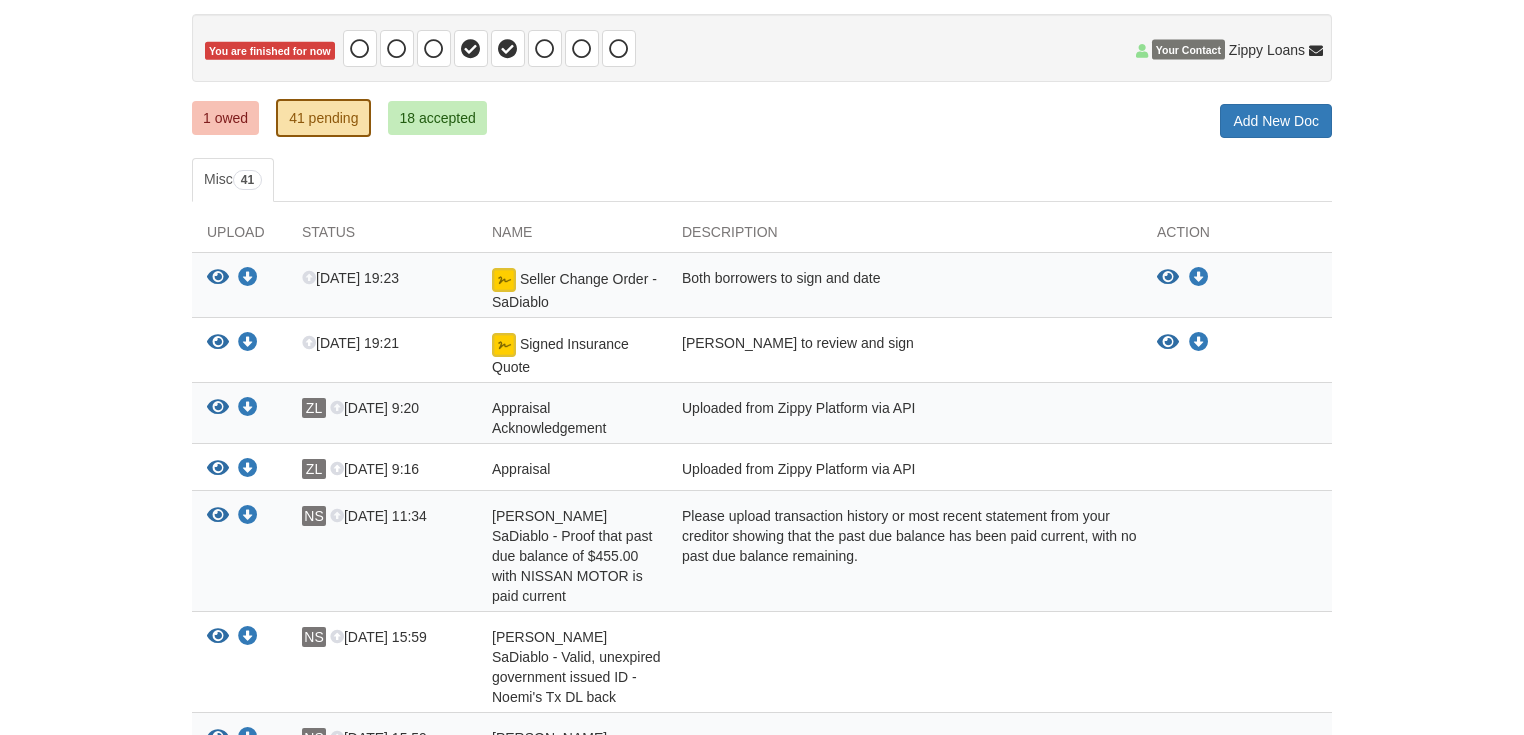 scroll, scrollTop: 160, scrollLeft: 0, axis: vertical 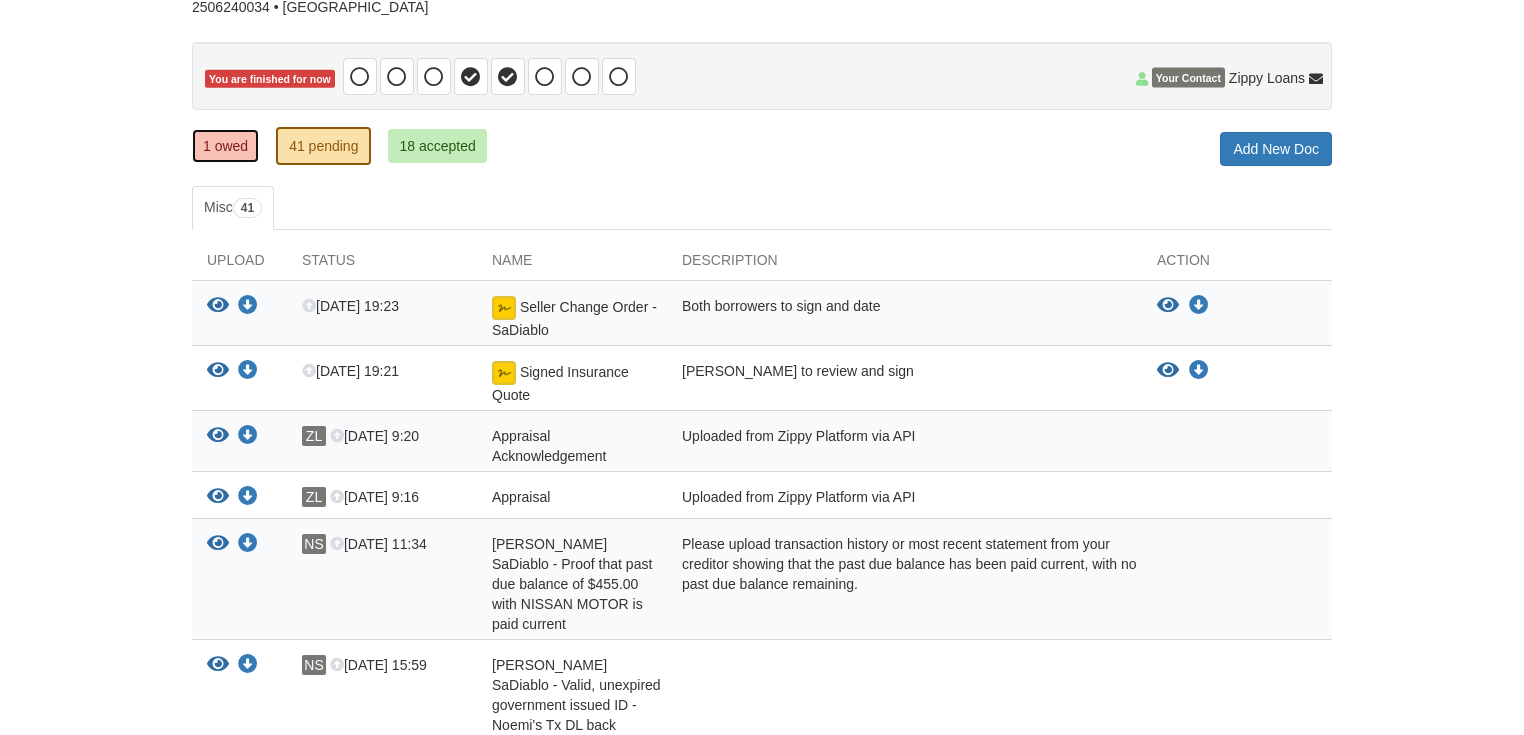 click on "1 owed" at bounding box center (225, 146) 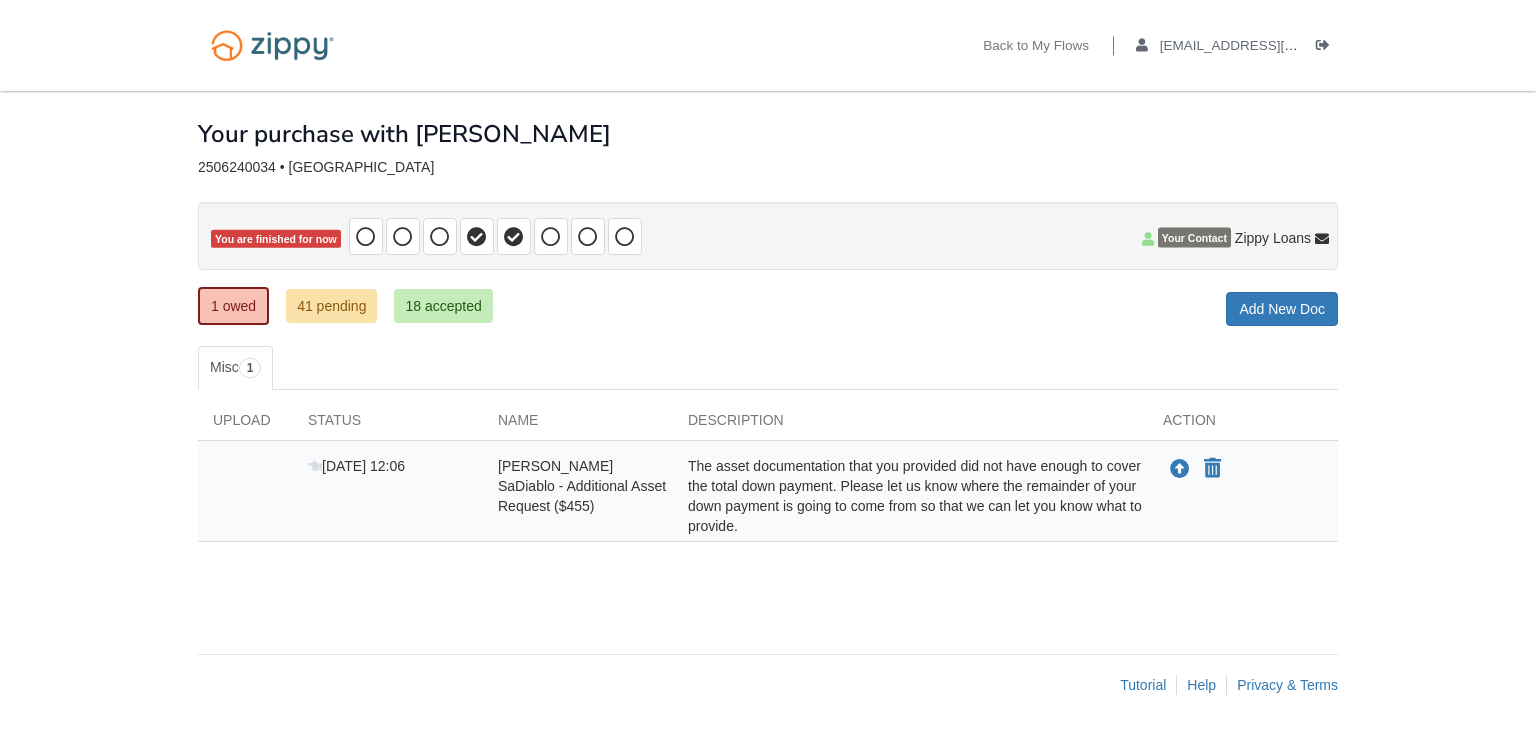 scroll, scrollTop: 0, scrollLeft: 0, axis: both 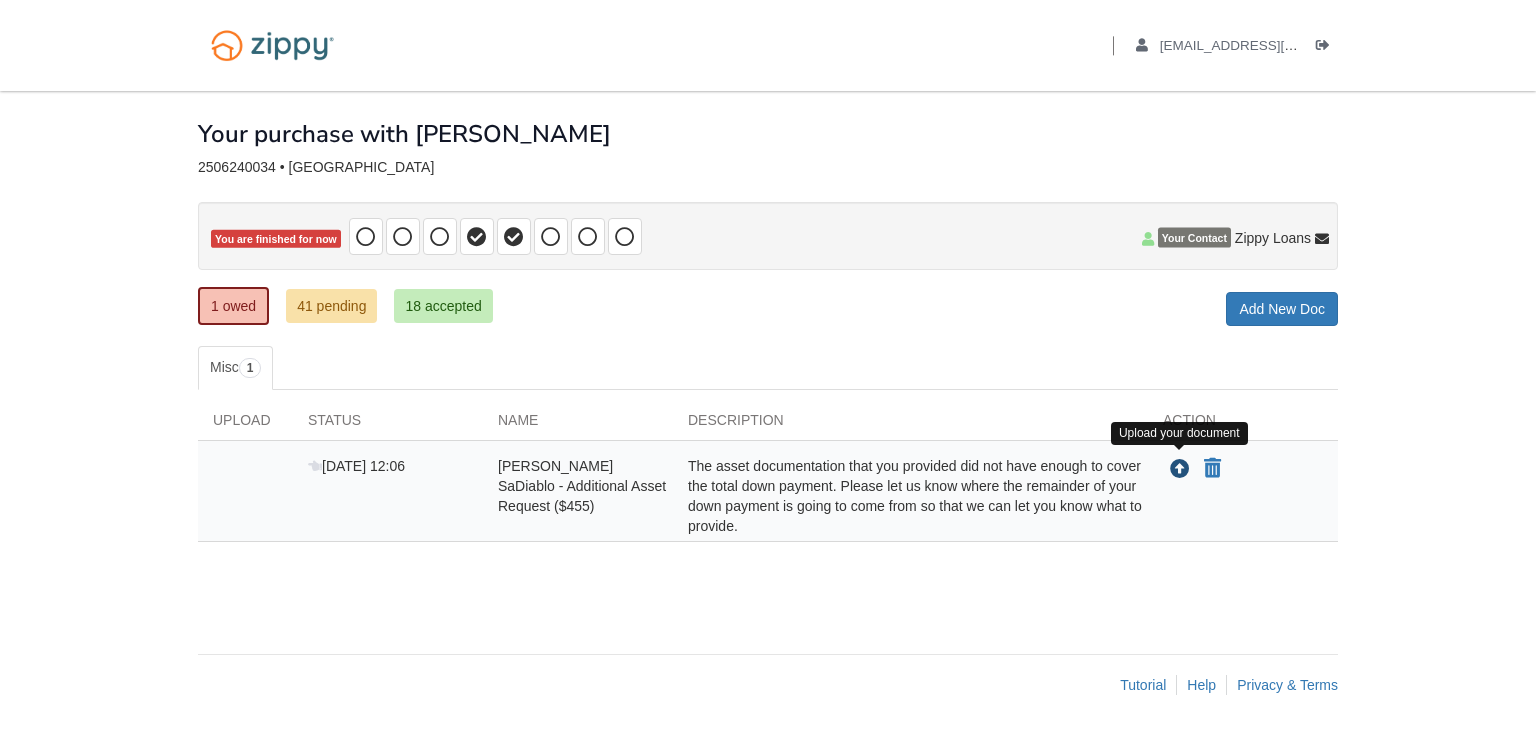 click at bounding box center (1180, 470) 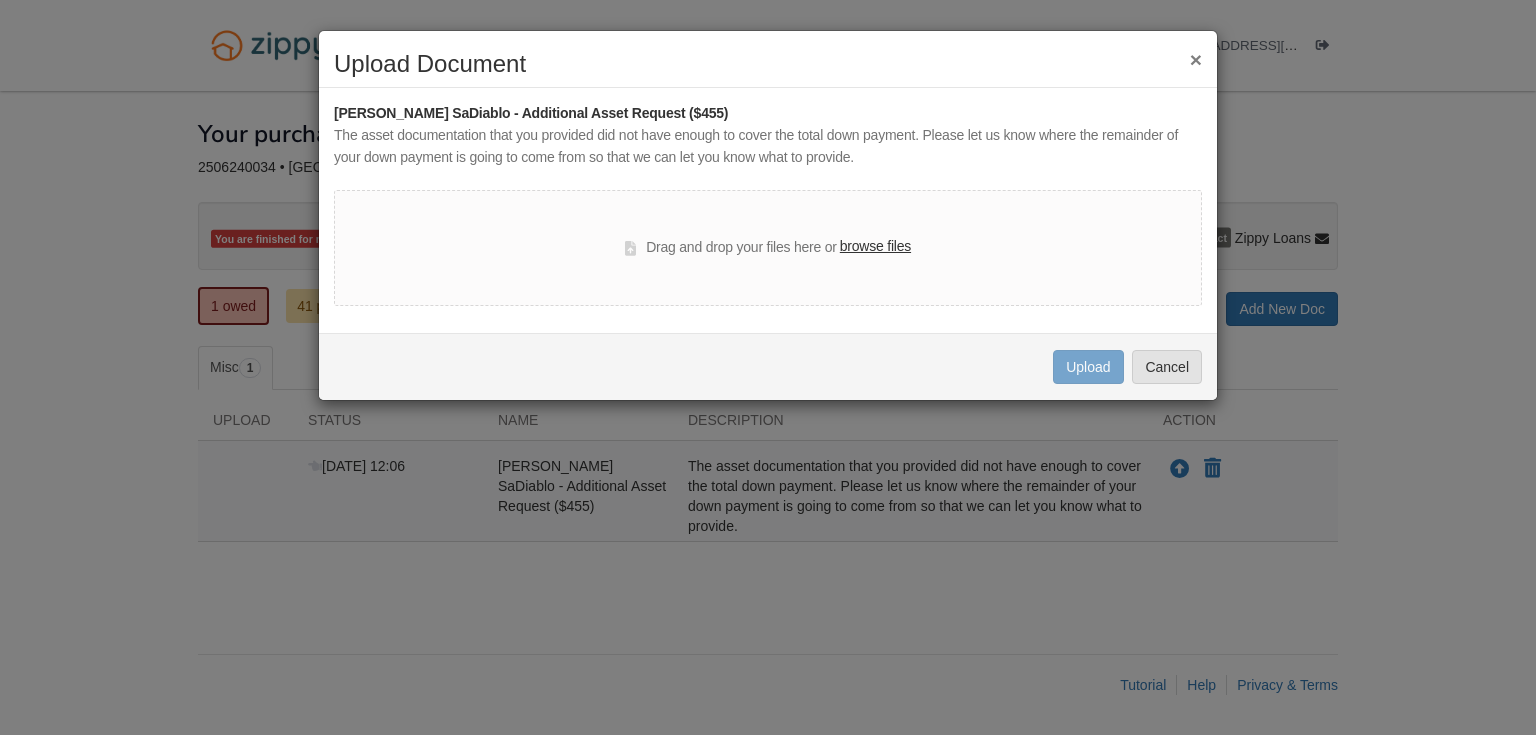 click on "browse files" at bounding box center [875, 247] 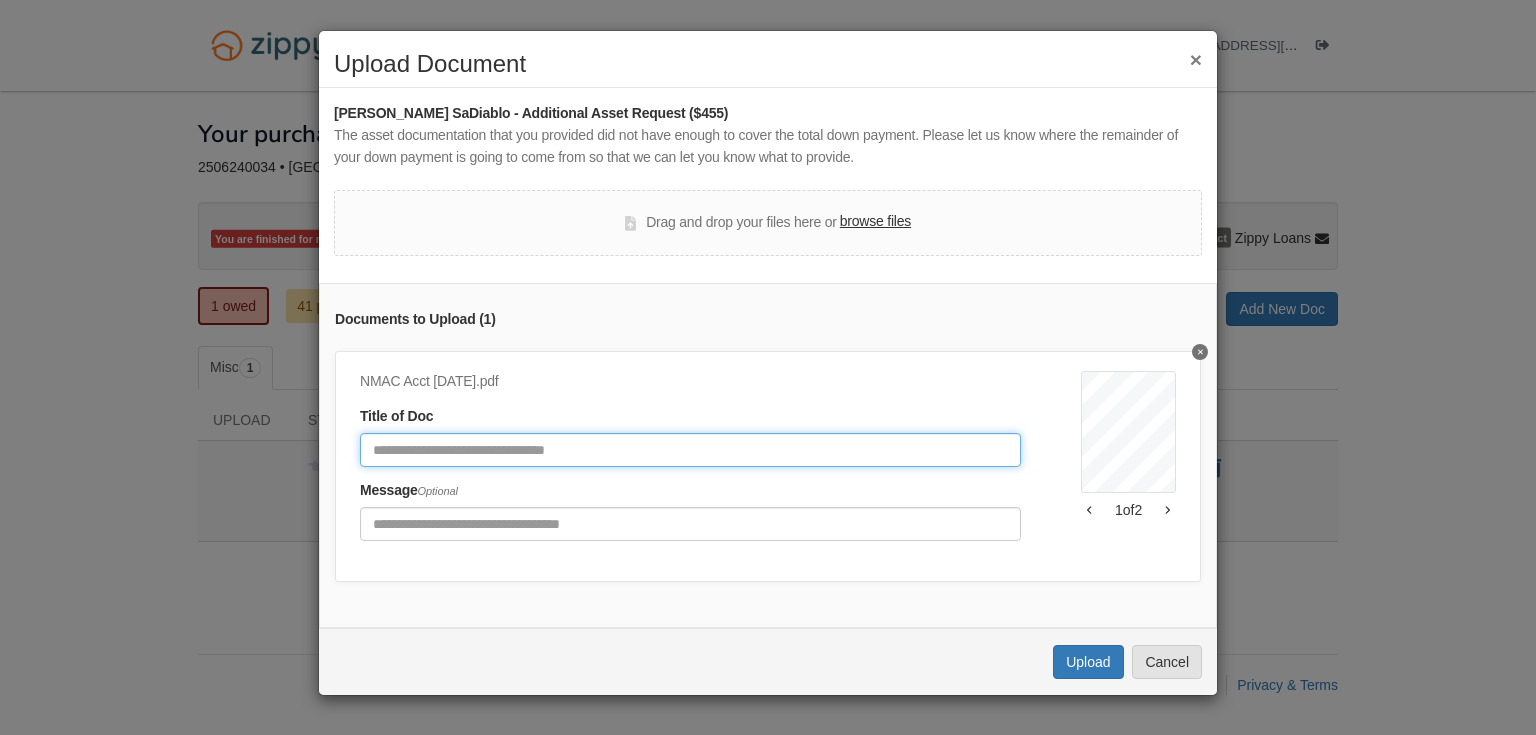 click 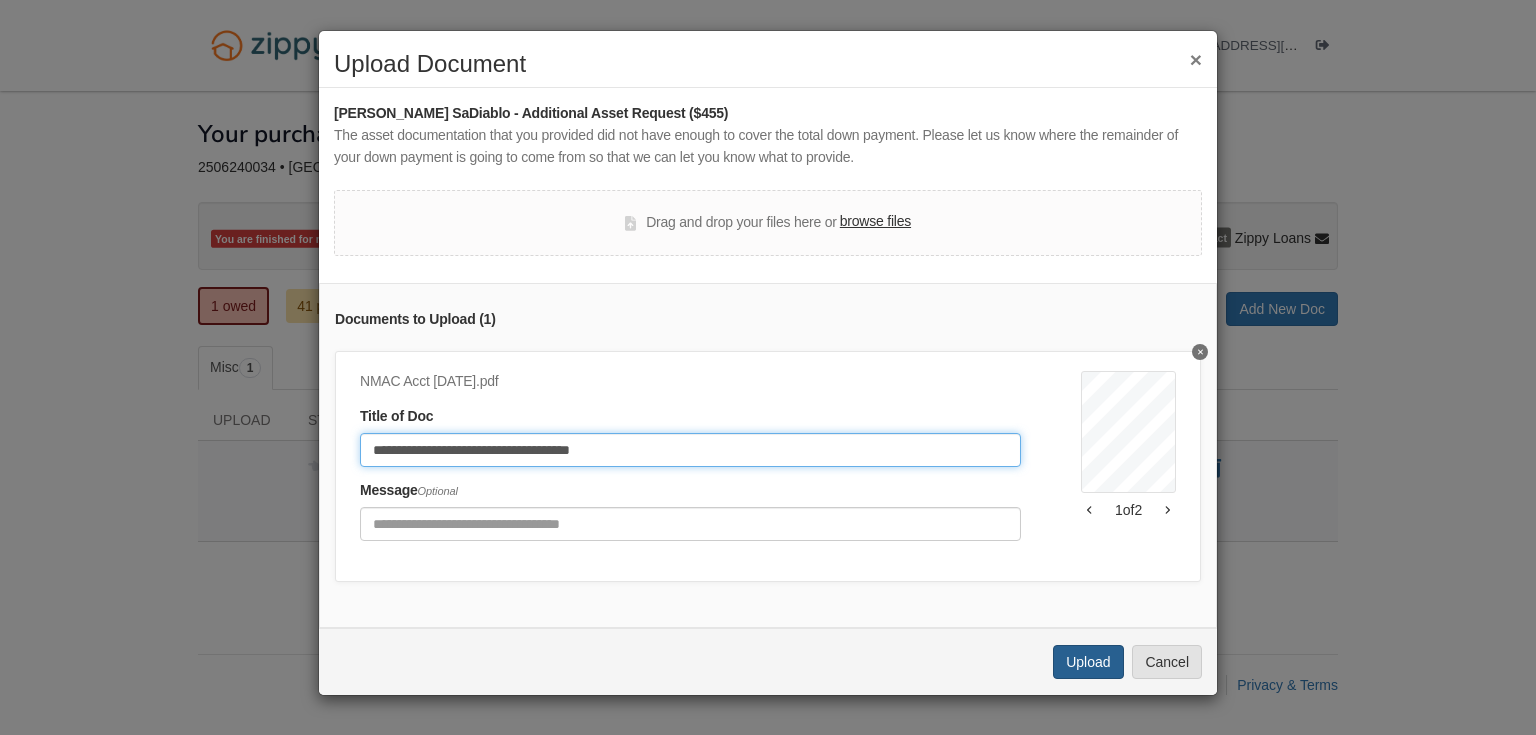 type on "**********" 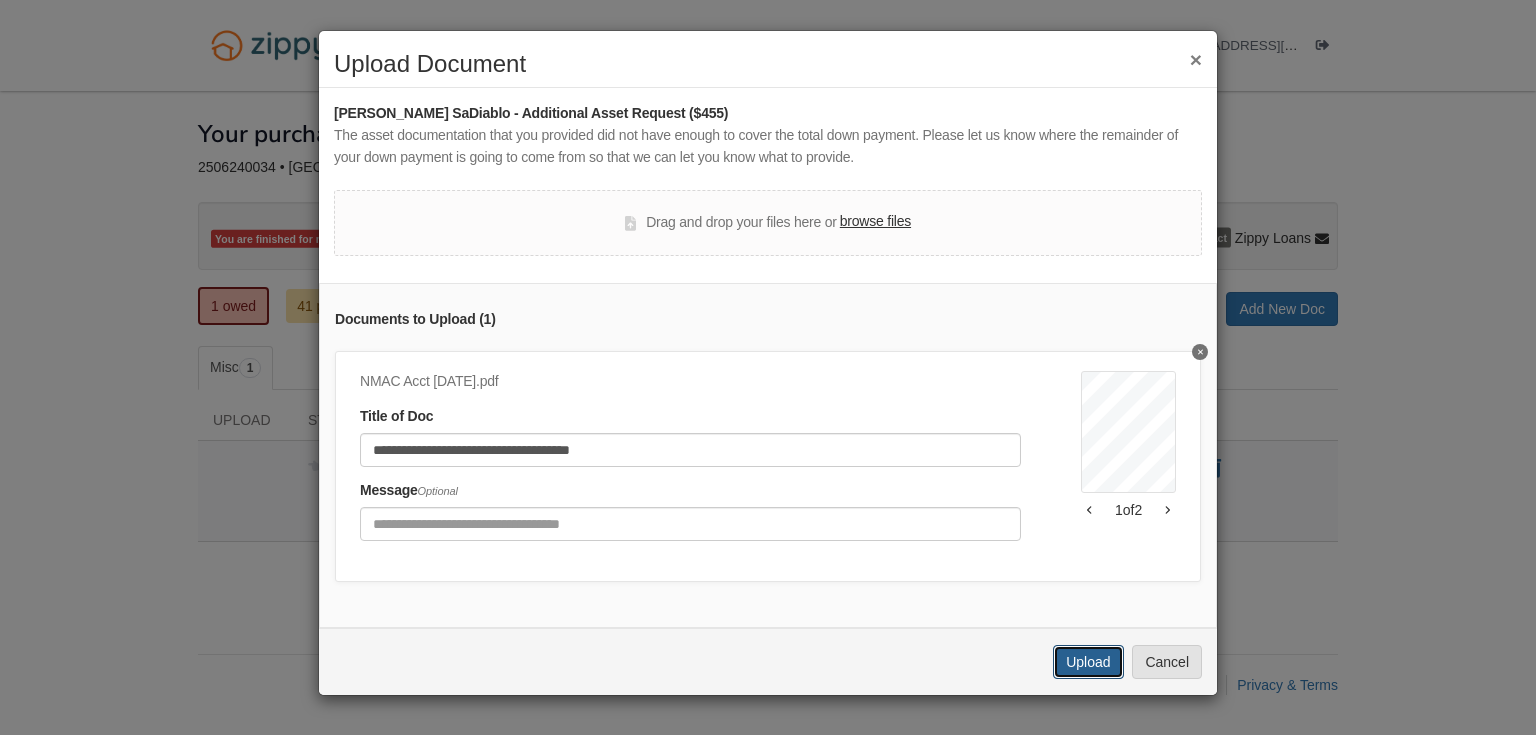 click on "Upload" at bounding box center (1088, 662) 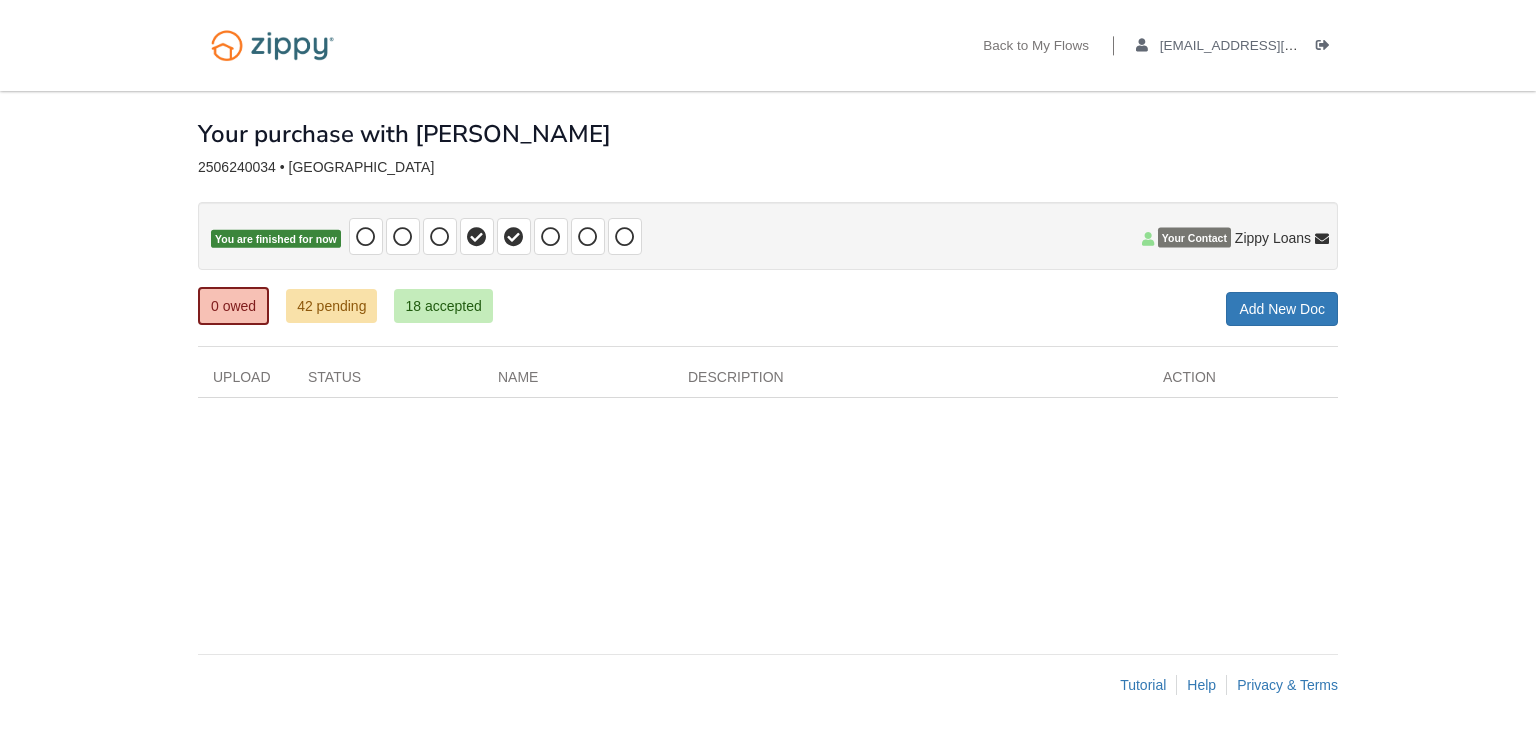 scroll, scrollTop: 0, scrollLeft: 0, axis: both 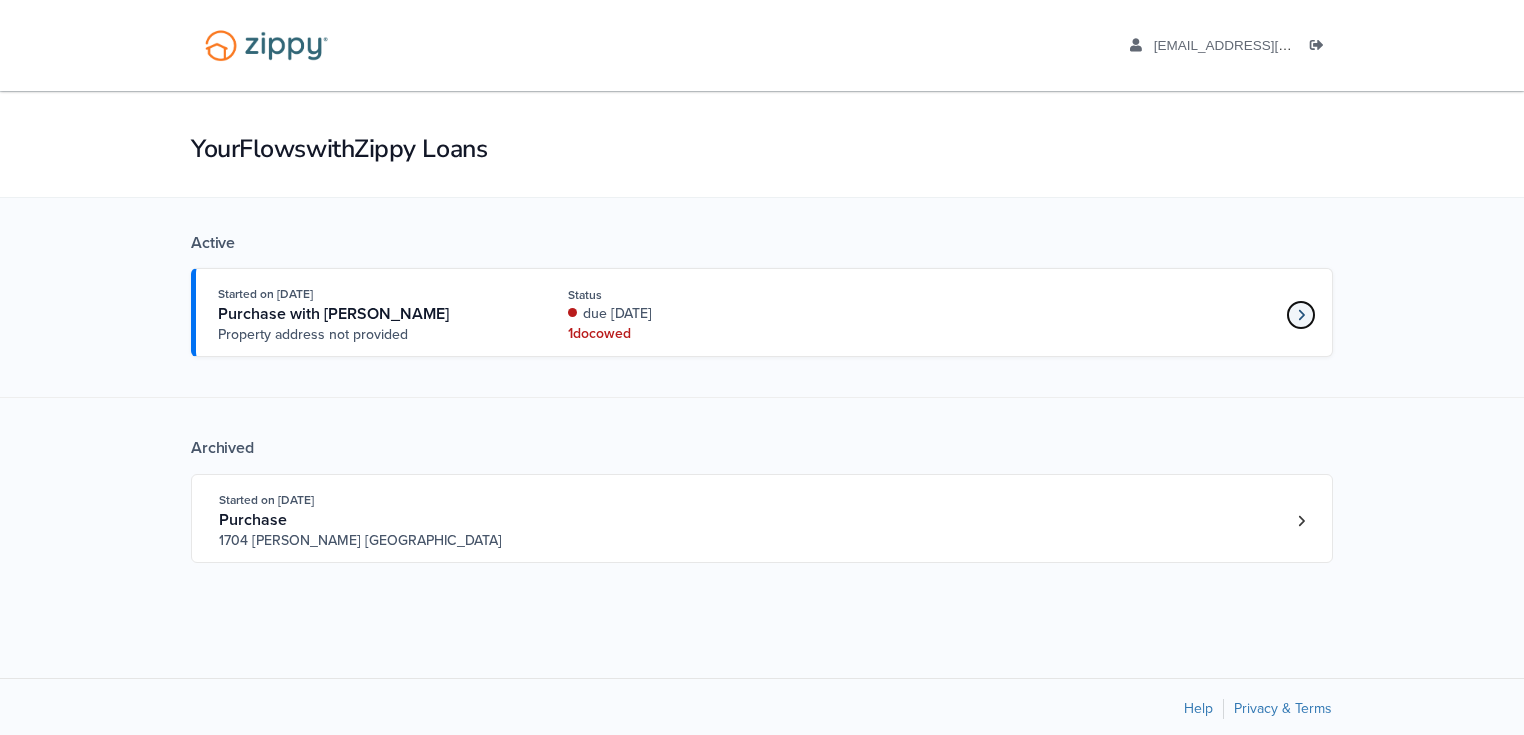 click at bounding box center [1301, 315] 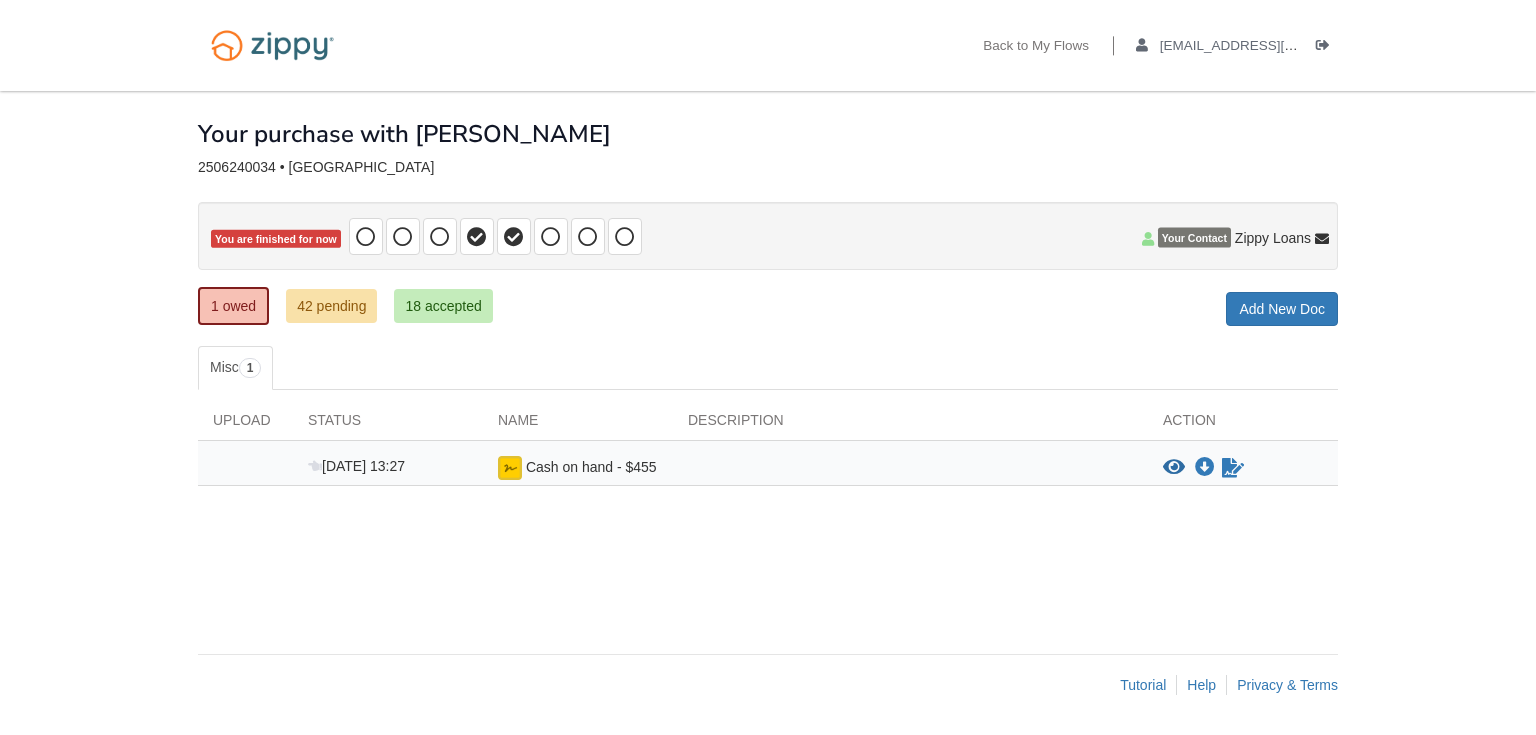 scroll, scrollTop: 0, scrollLeft: 0, axis: both 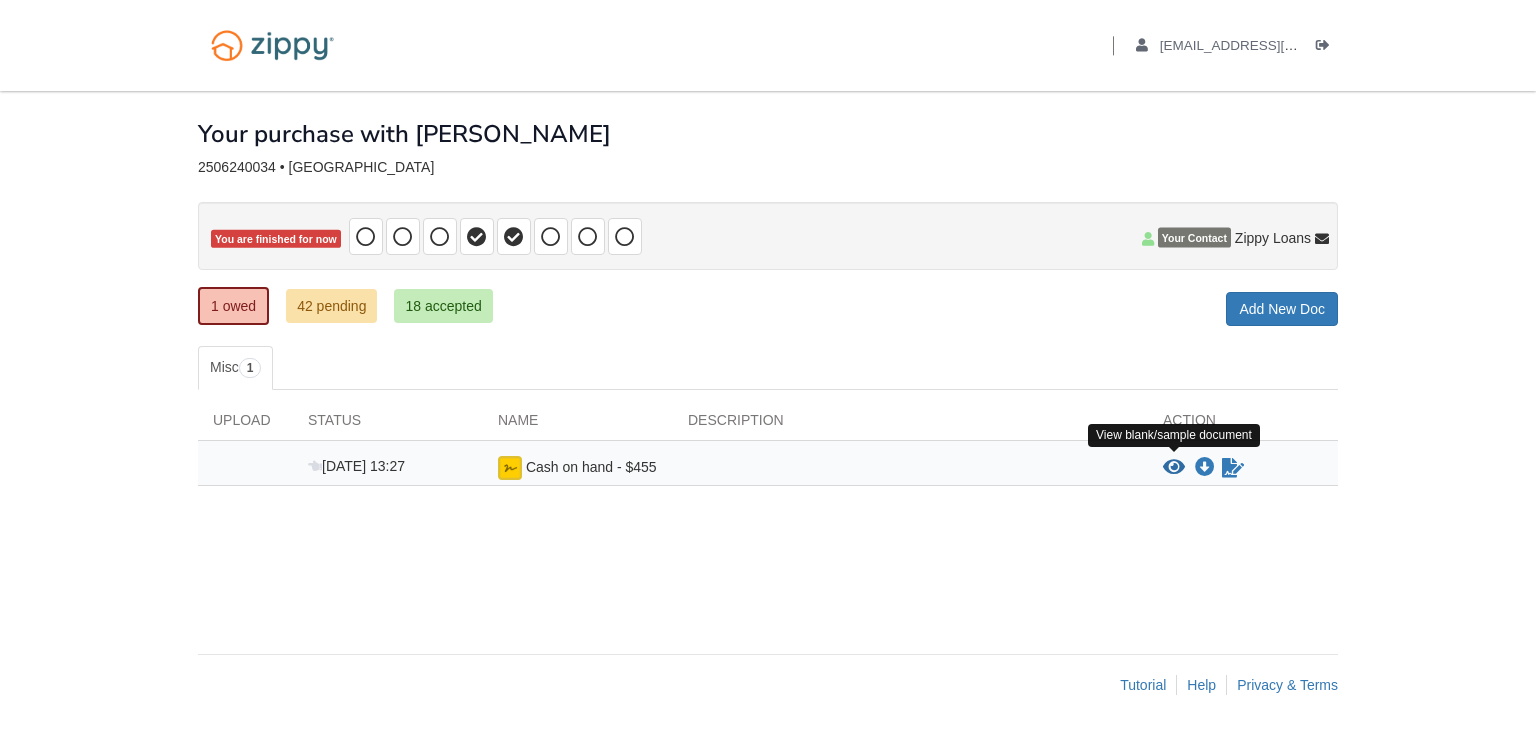 click at bounding box center (1174, 468) 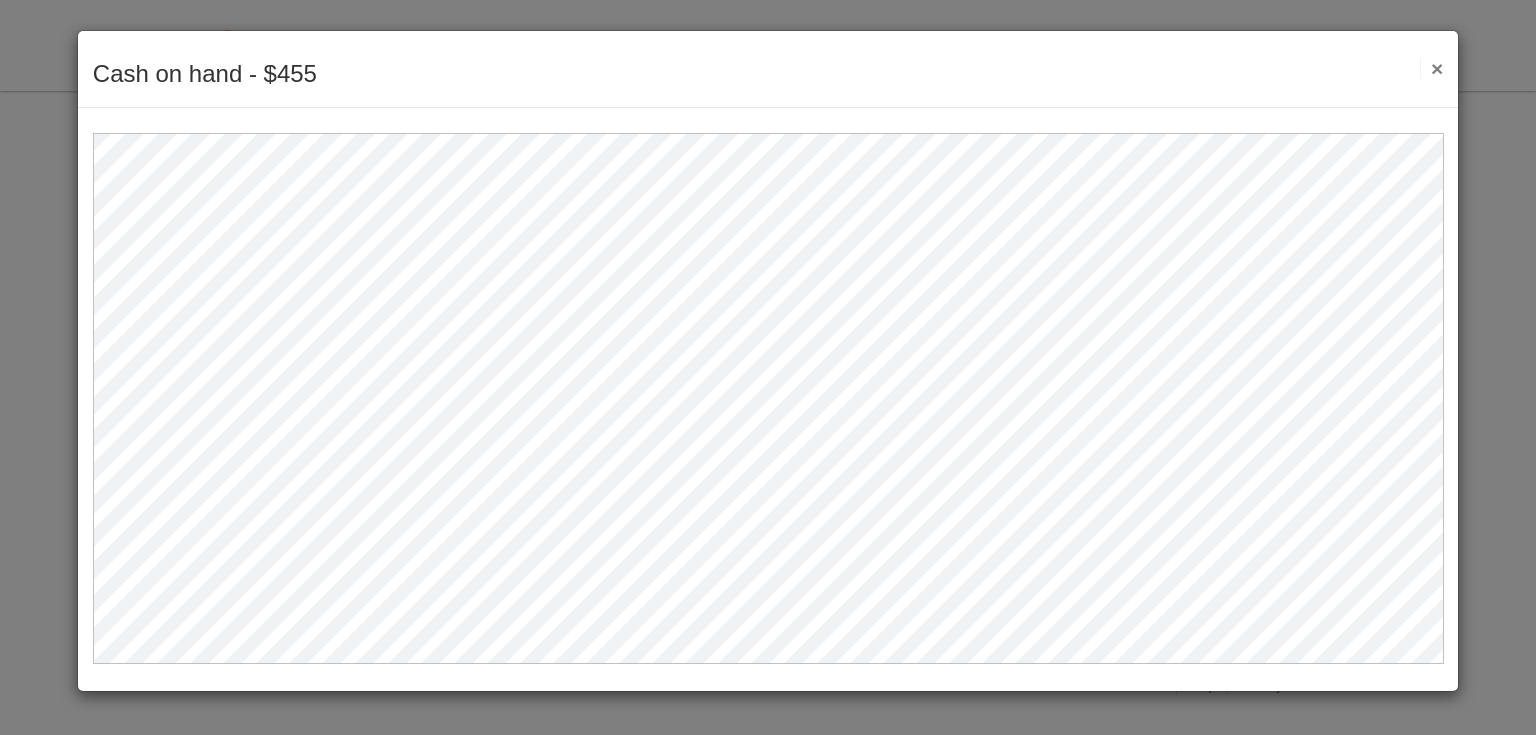 click on "×" at bounding box center (1431, 68) 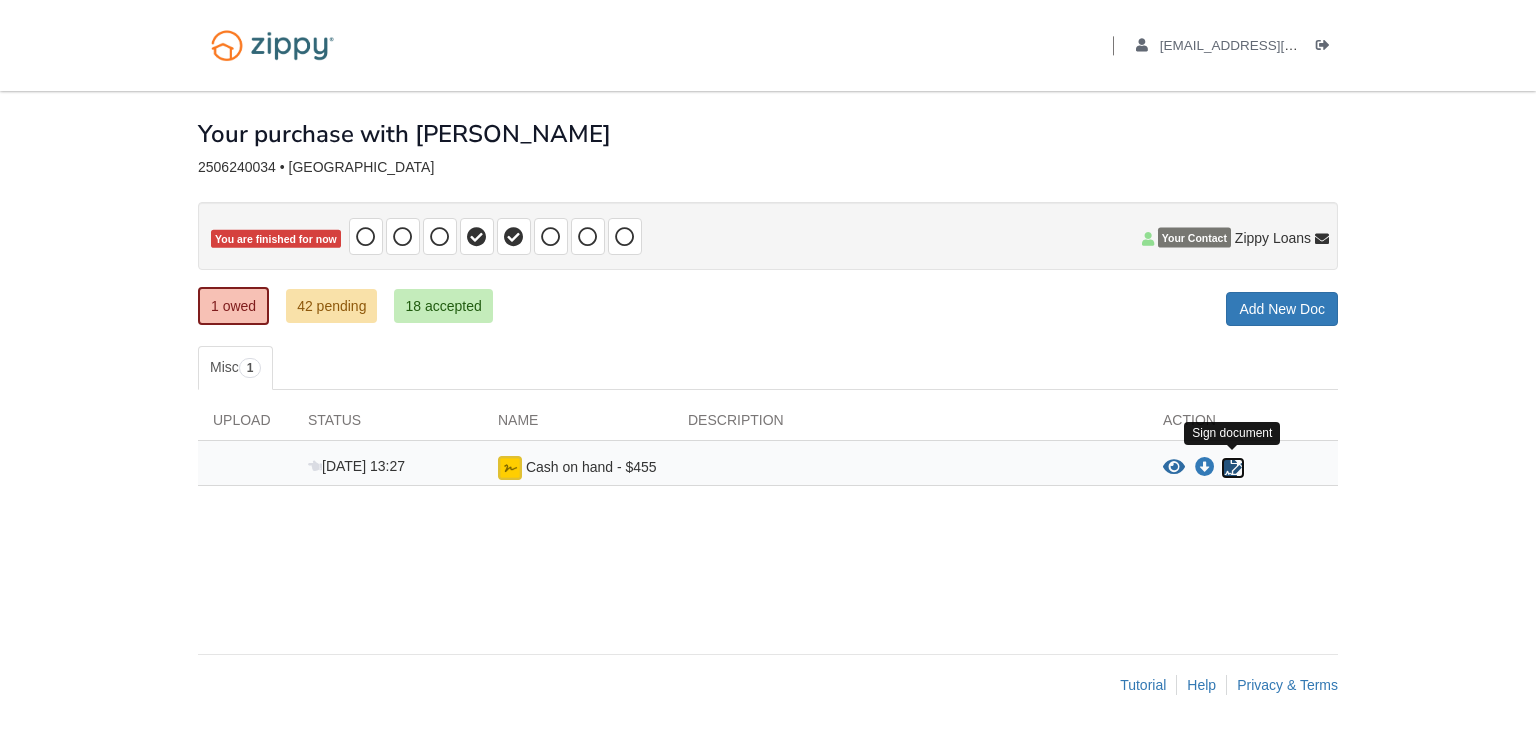 click at bounding box center [1233, 468] 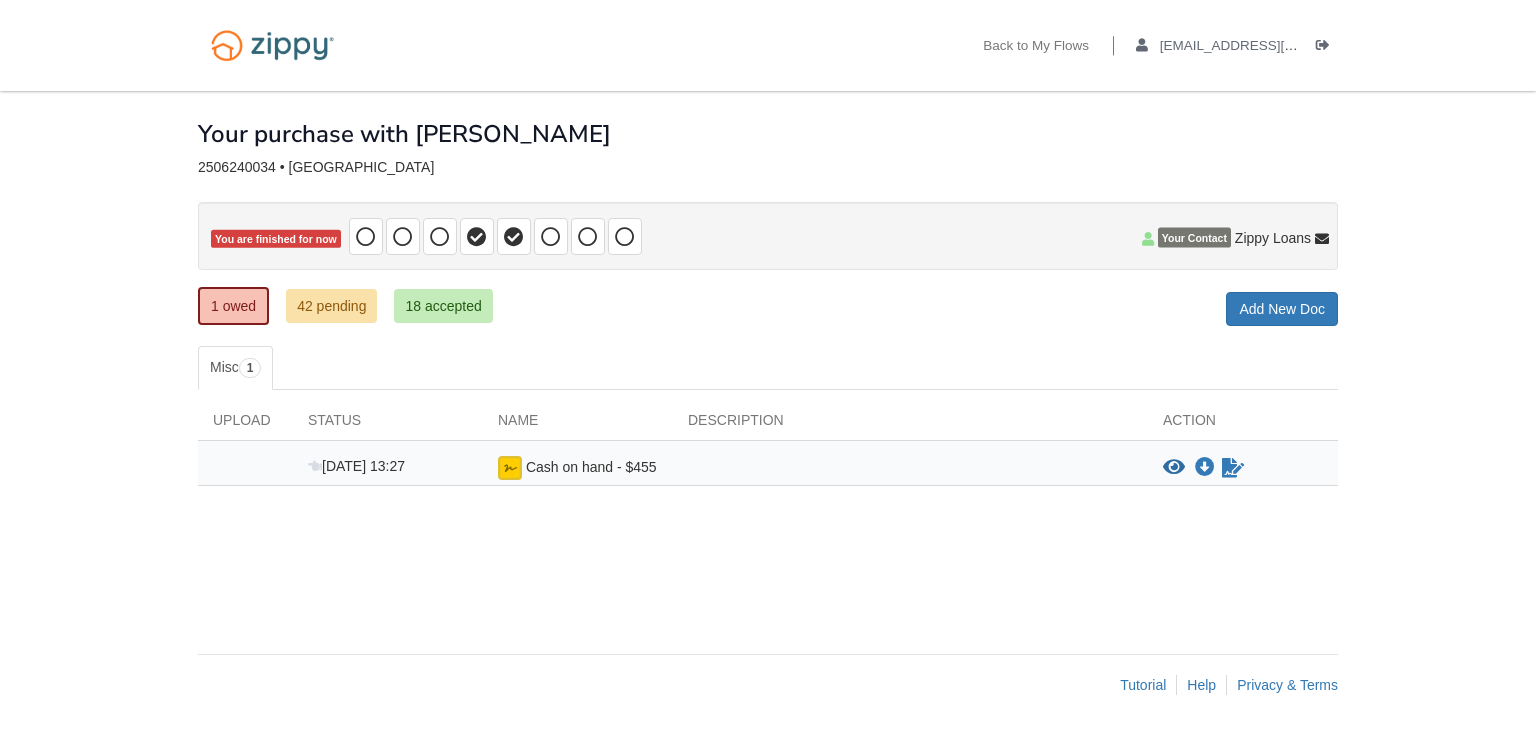 scroll, scrollTop: 0, scrollLeft: 0, axis: both 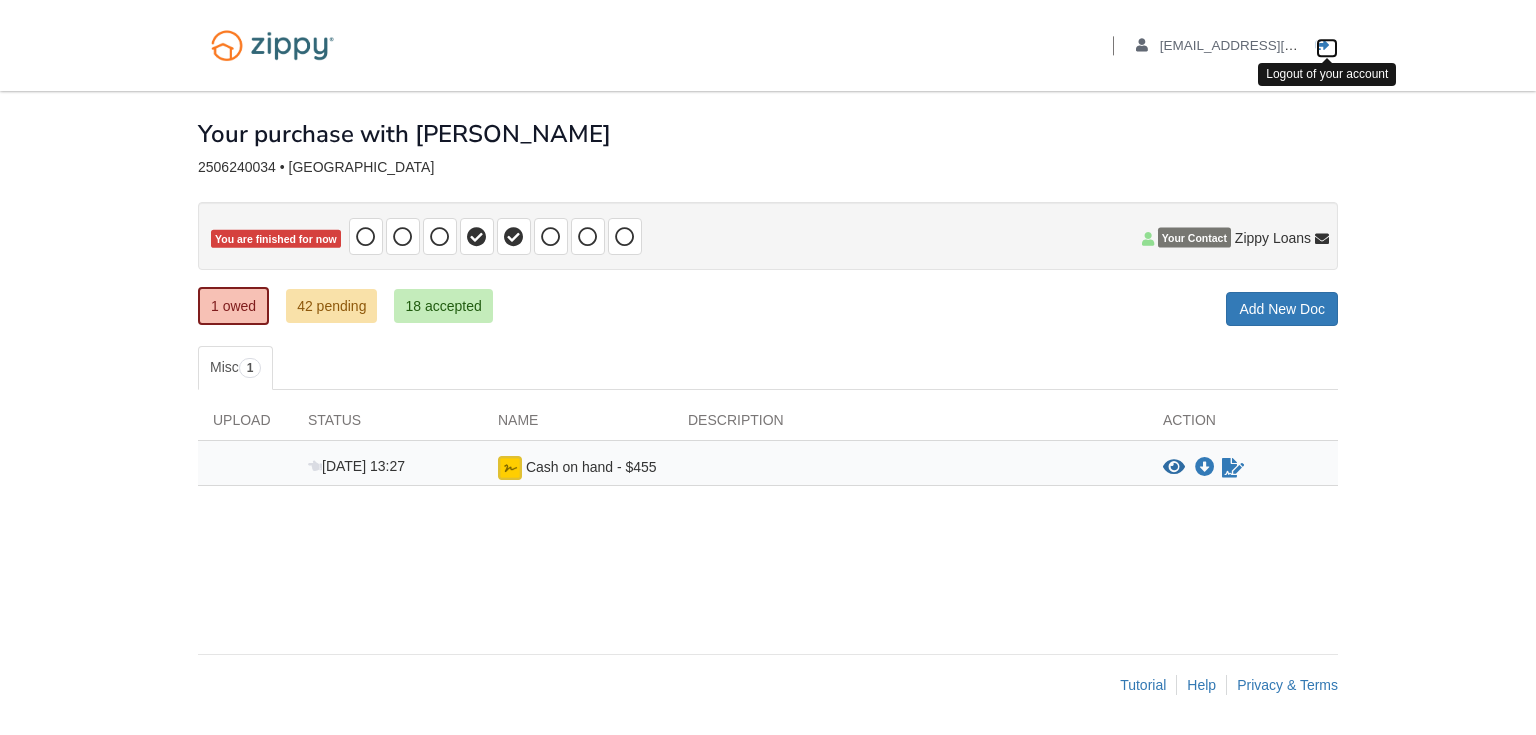 click at bounding box center [1323, 46] 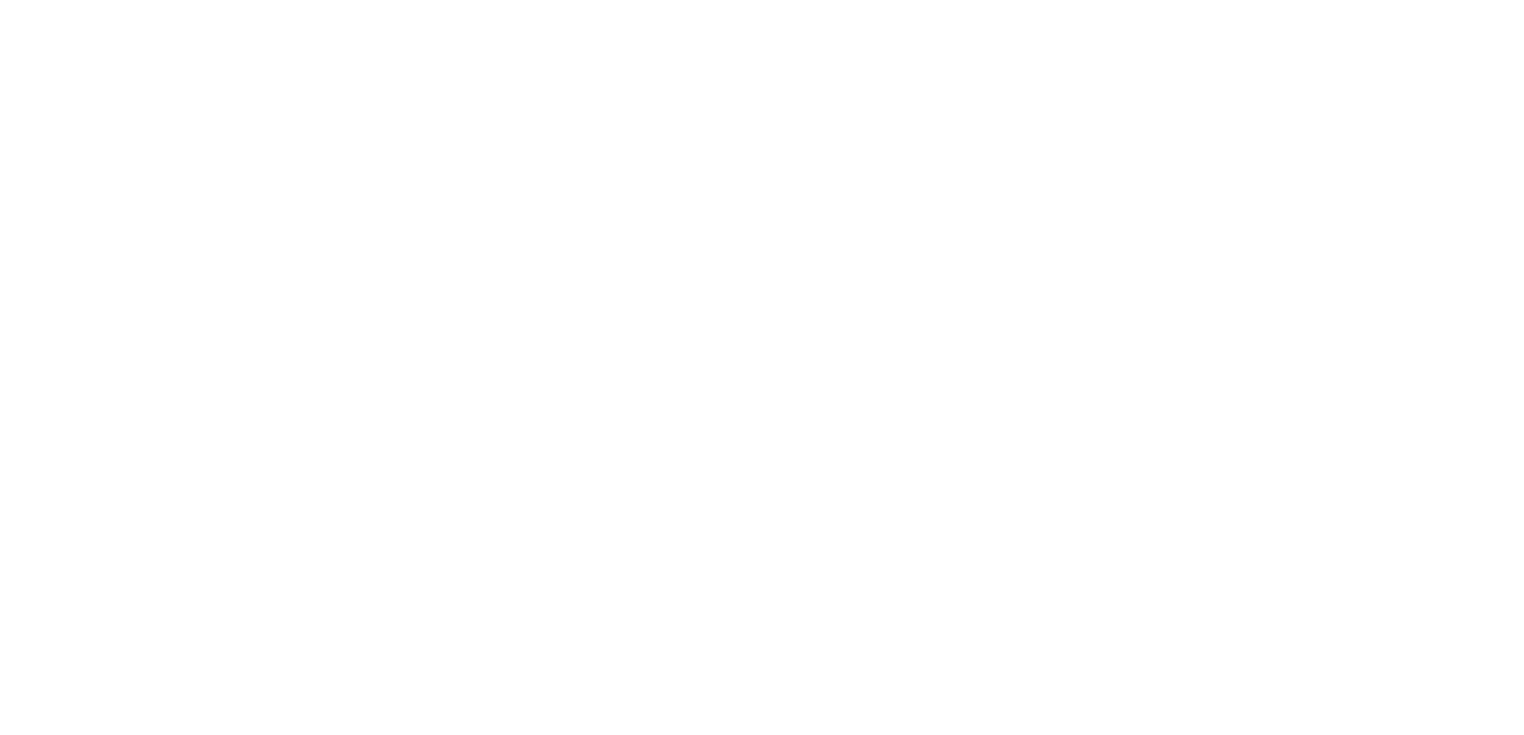 scroll, scrollTop: 0, scrollLeft: 0, axis: both 